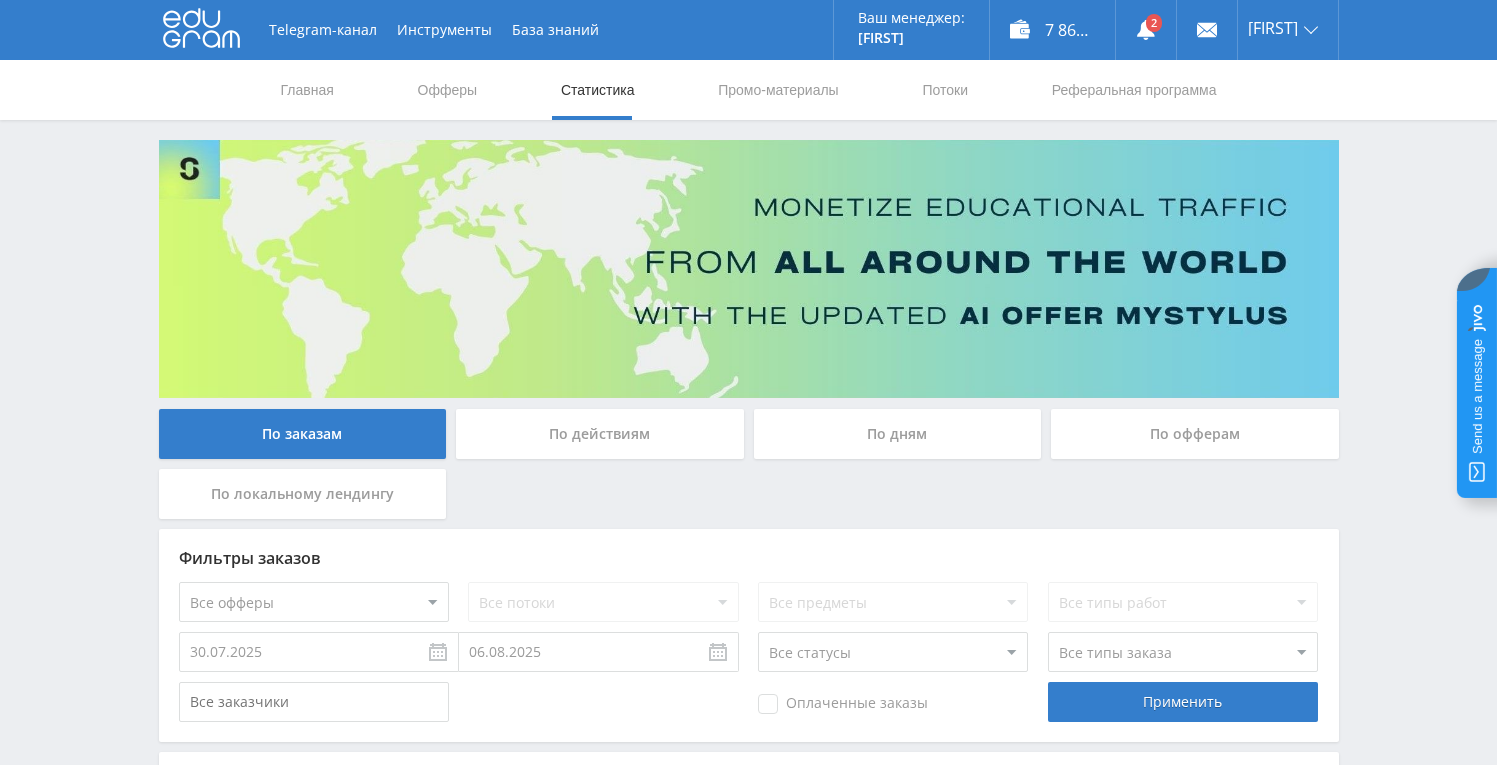 scroll, scrollTop: 0, scrollLeft: 0, axis: both 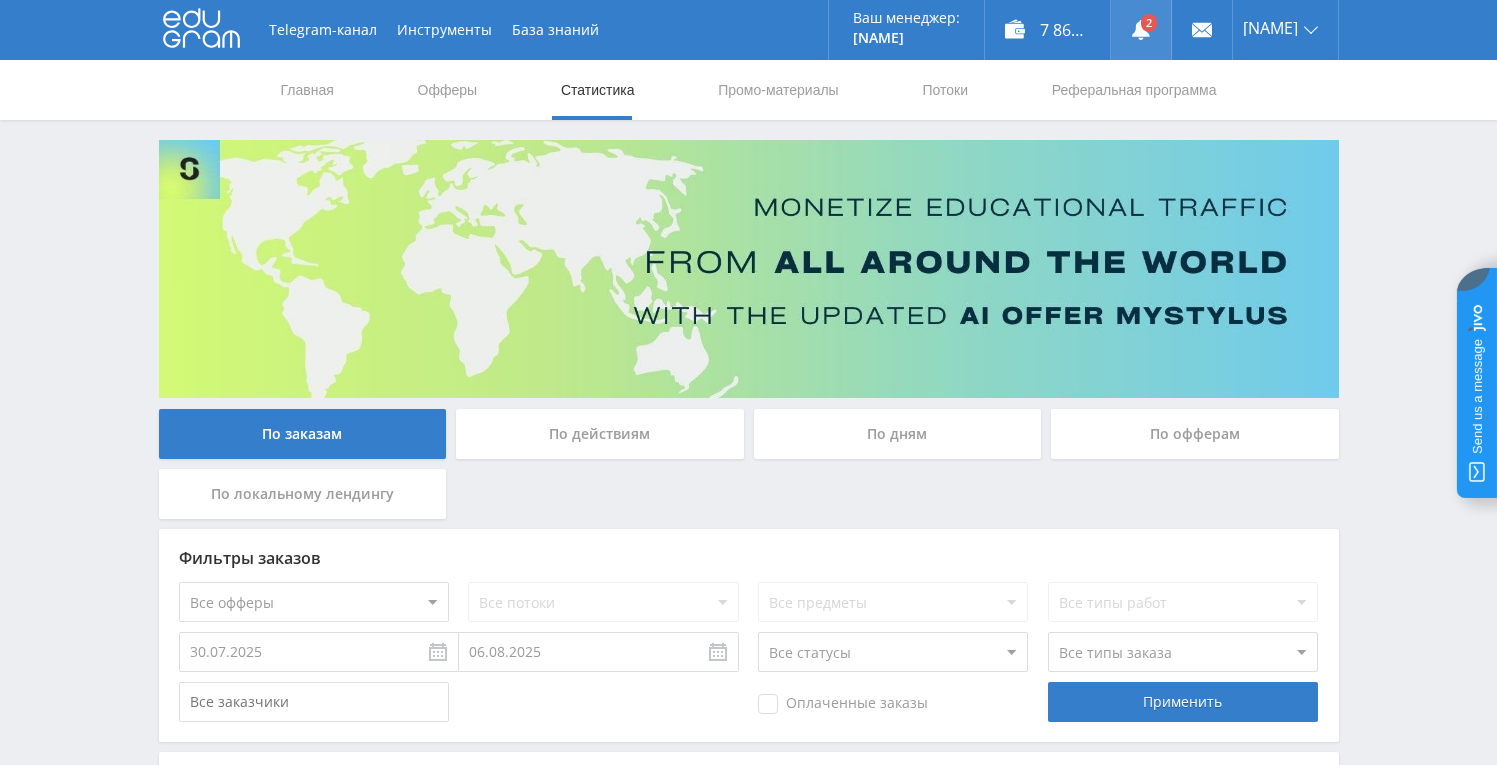 click at bounding box center (1141, 30) 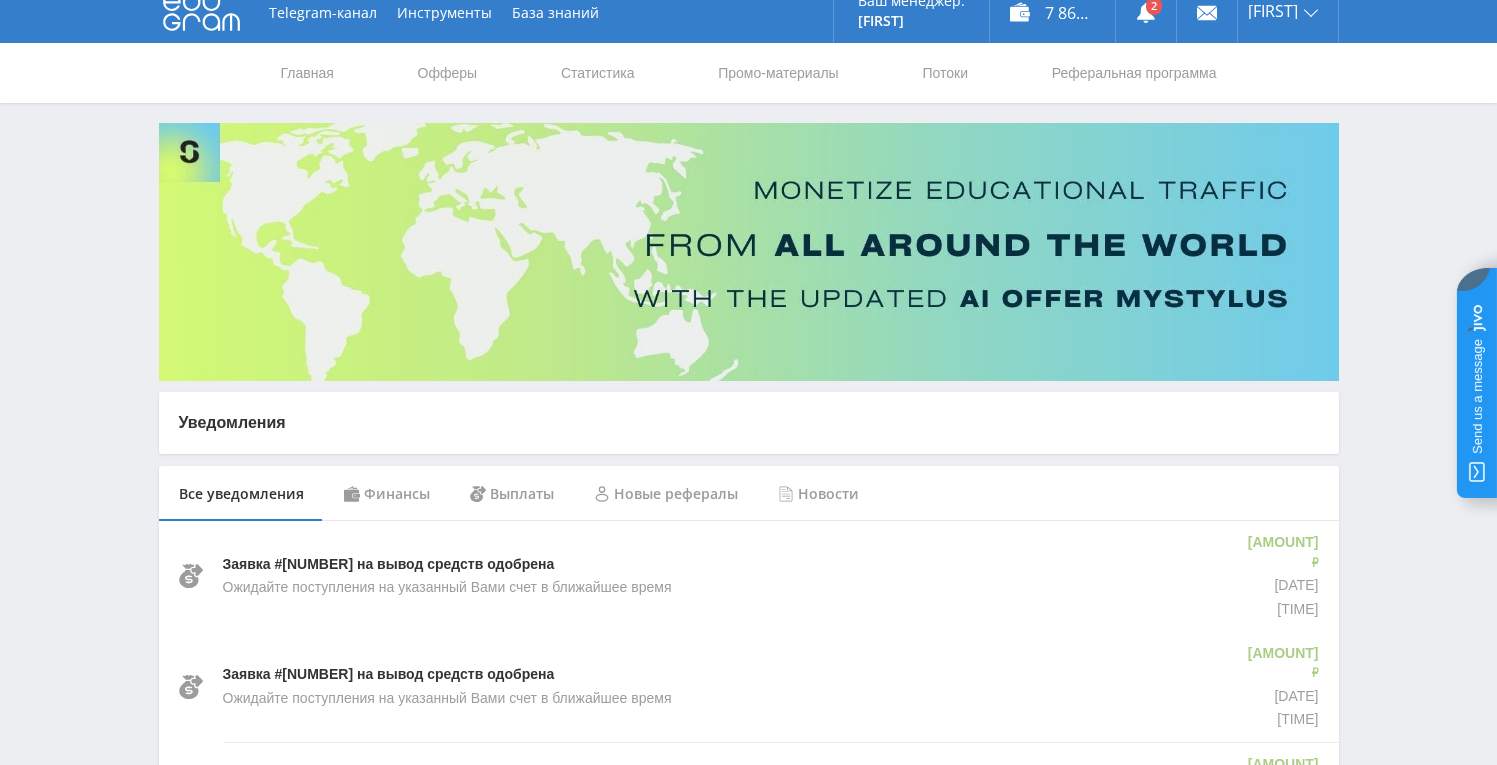 scroll, scrollTop: 0, scrollLeft: 0, axis: both 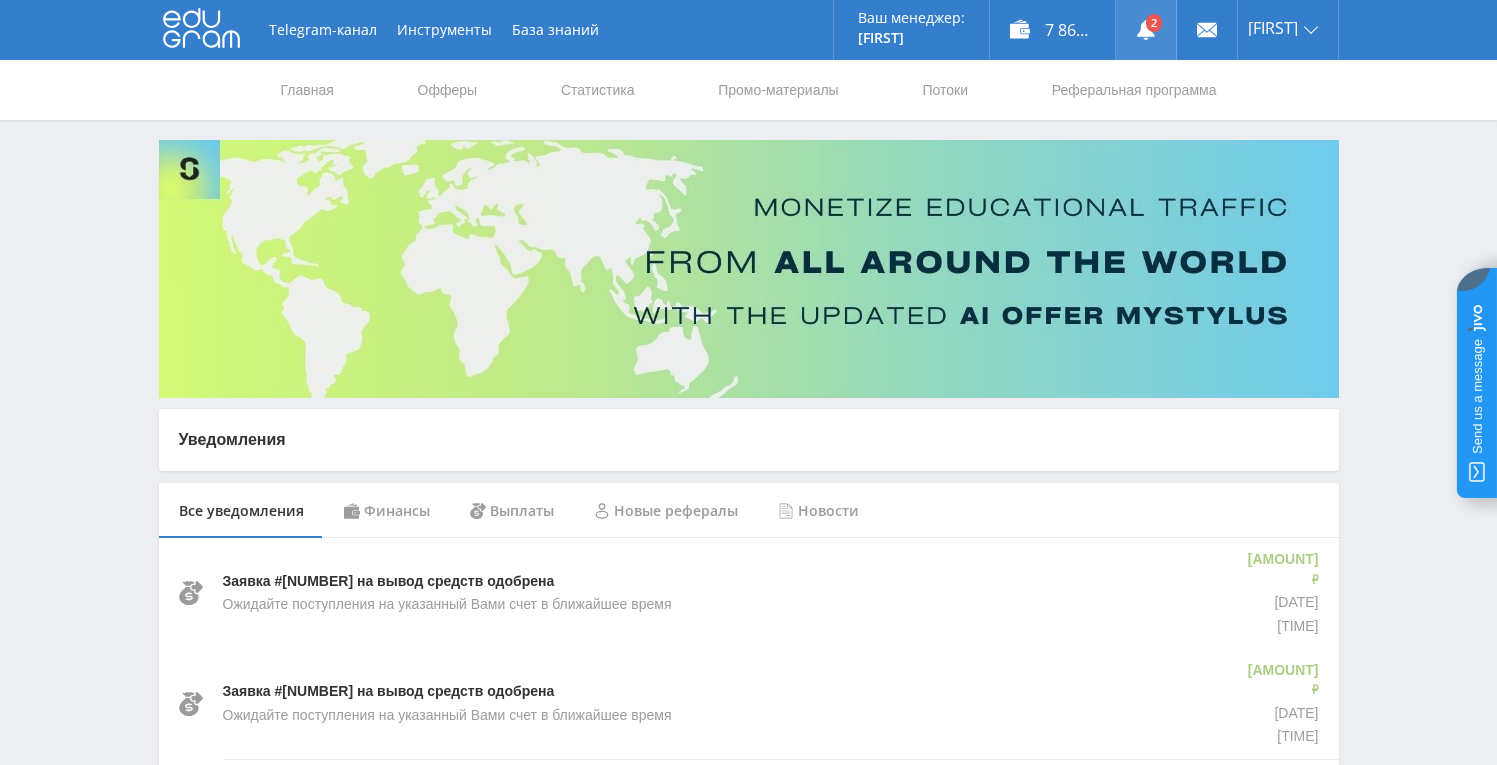 click 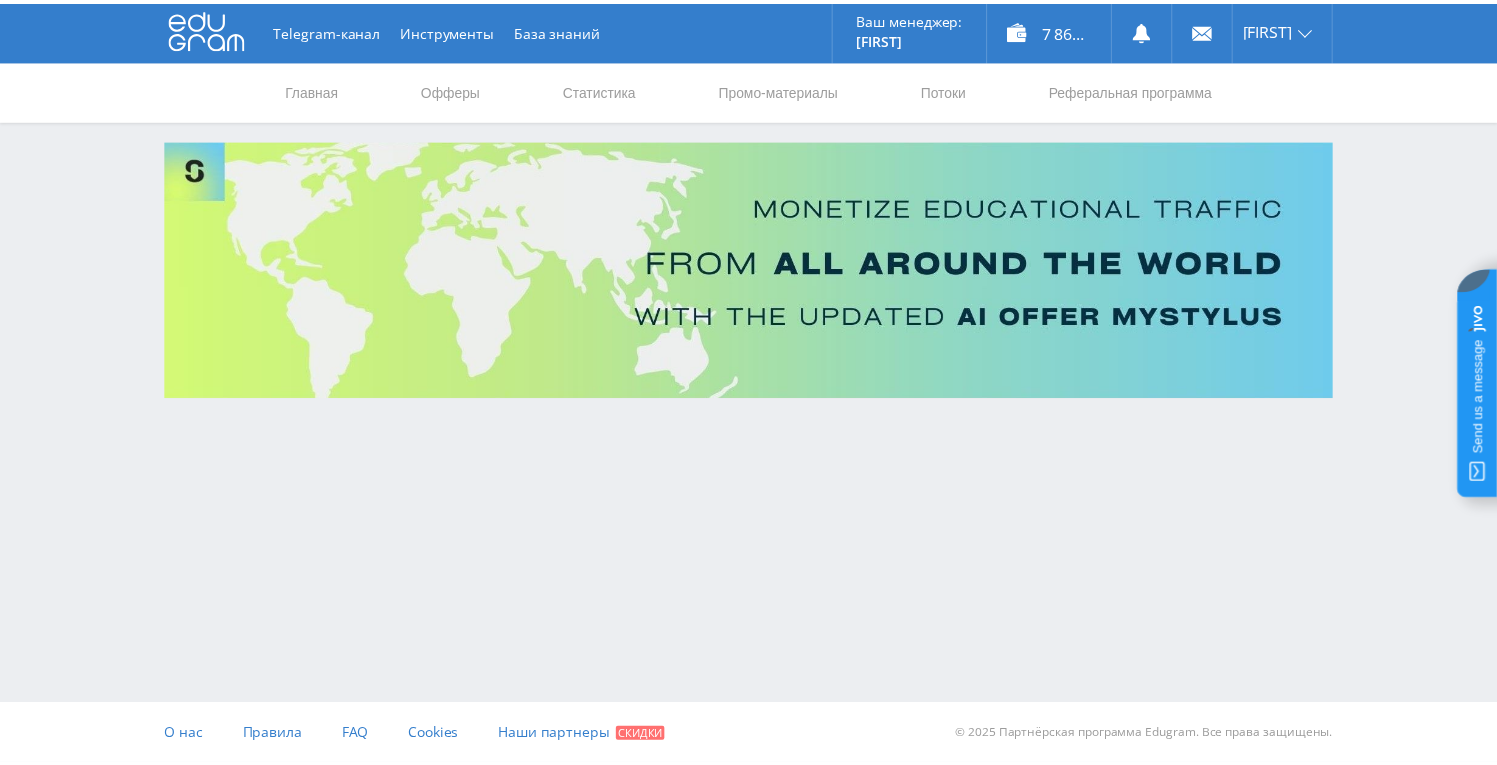 scroll, scrollTop: 0, scrollLeft: 0, axis: both 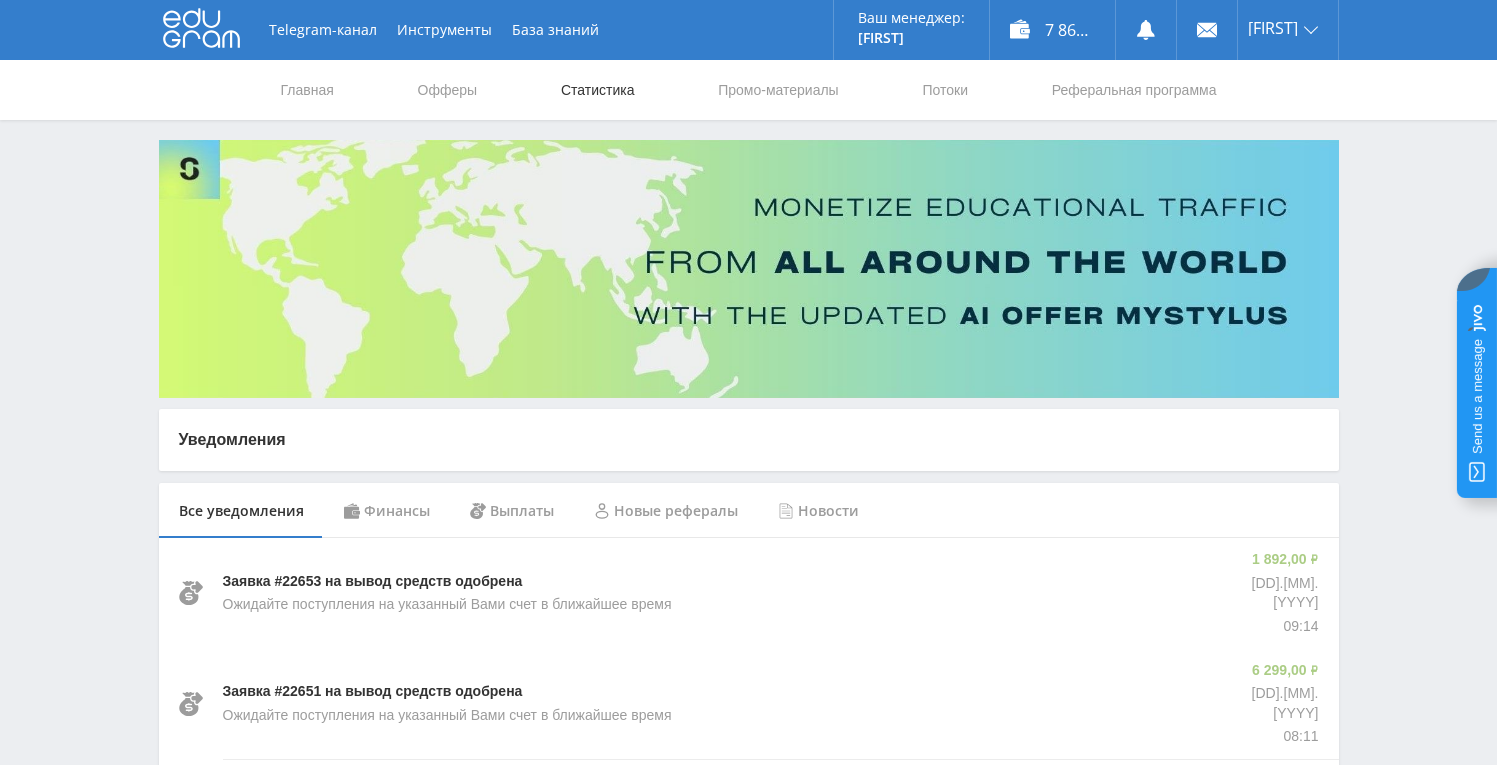 click on "Статистика" at bounding box center (598, 90) 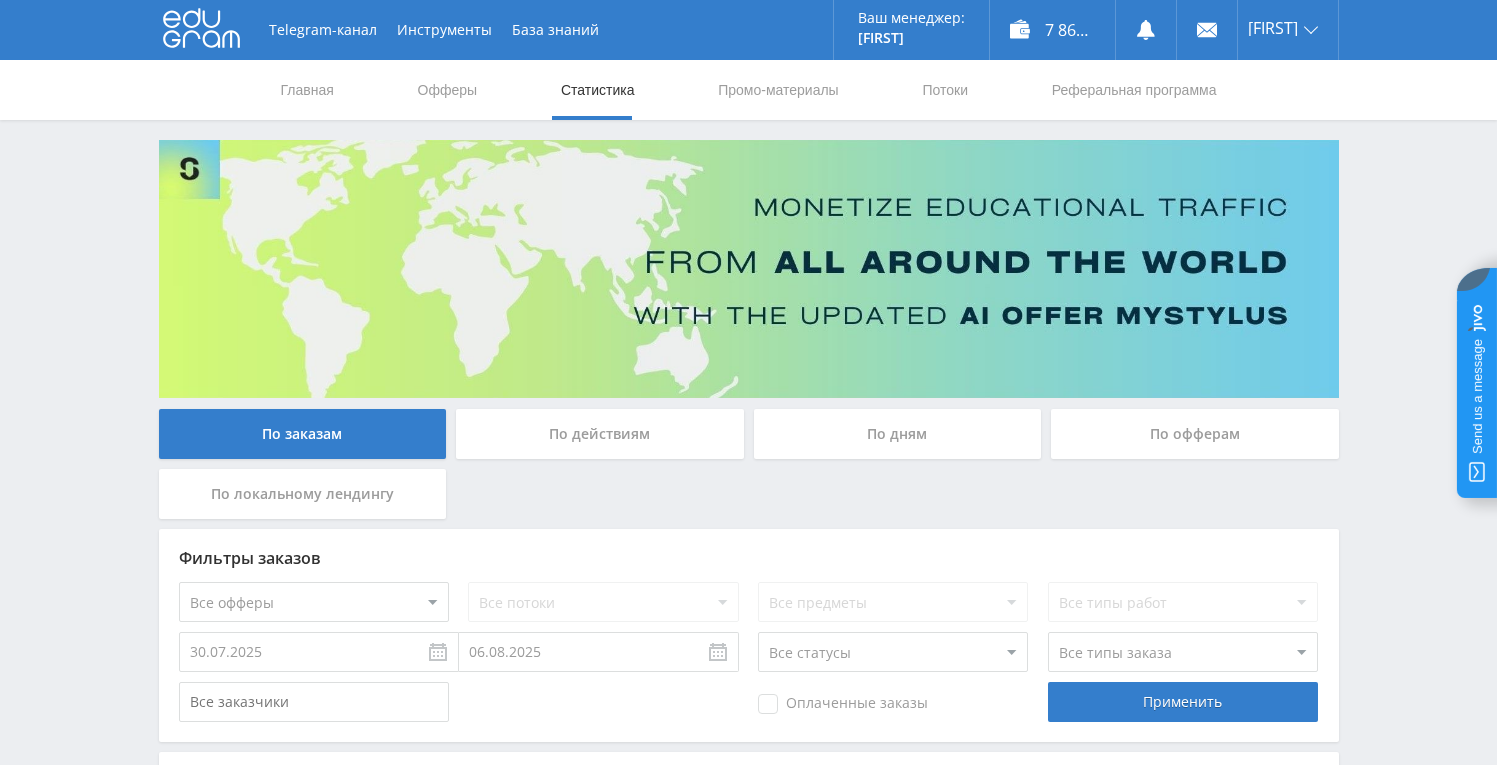 click on "По дням" at bounding box center (898, 434) 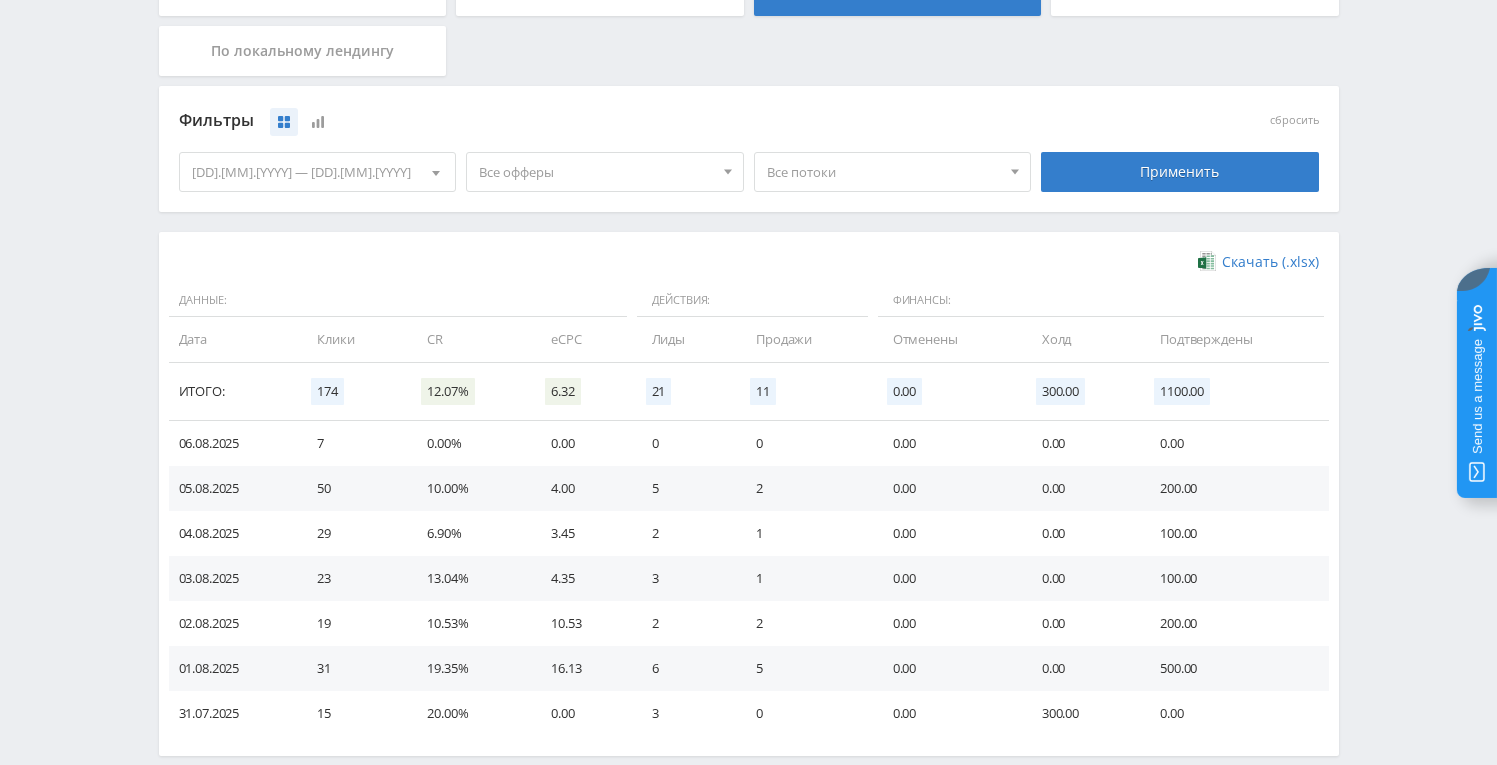 scroll, scrollTop: 543, scrollLeft: 0, axis: vertical 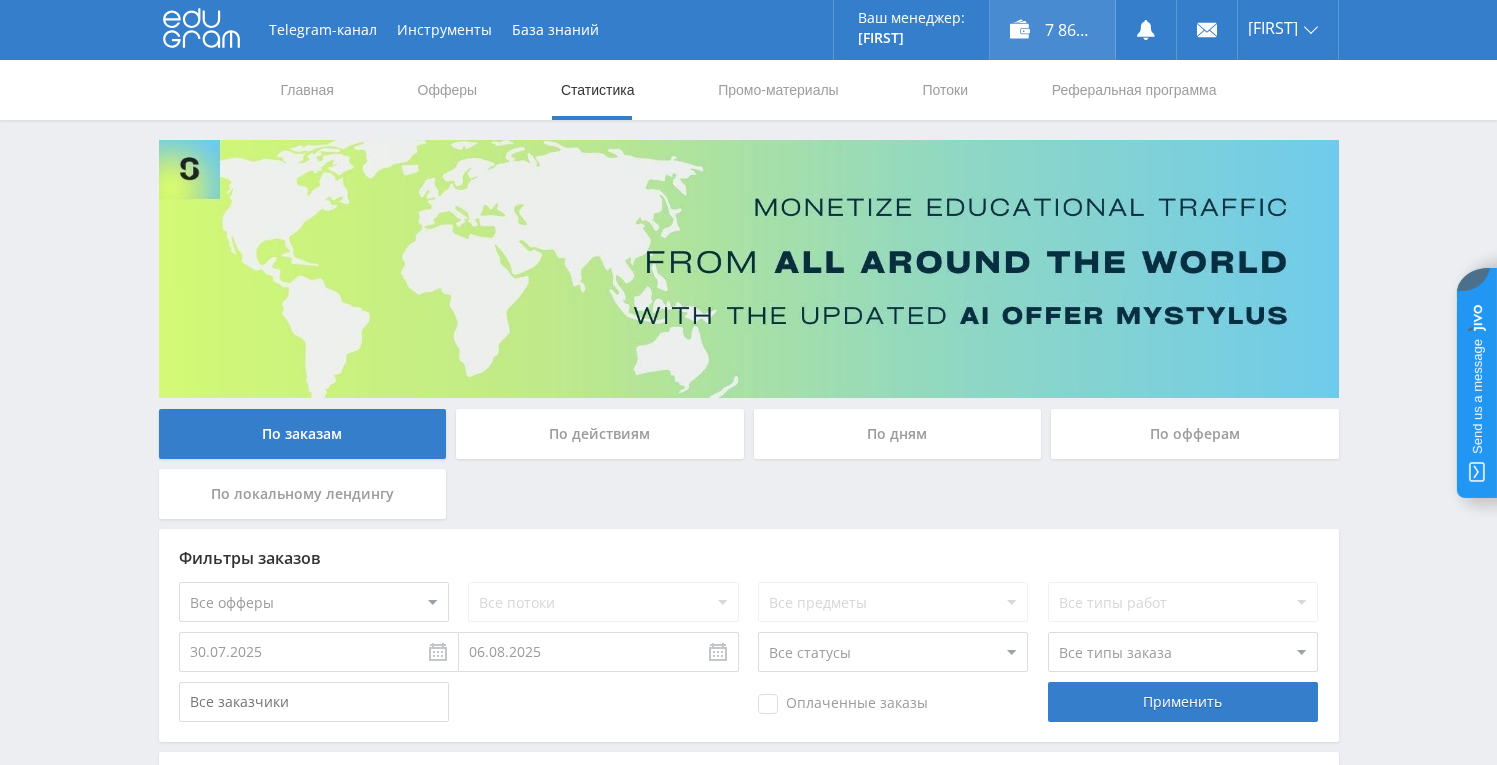 click on "7 861,50 ₽" at bounding box center [1052, 30] 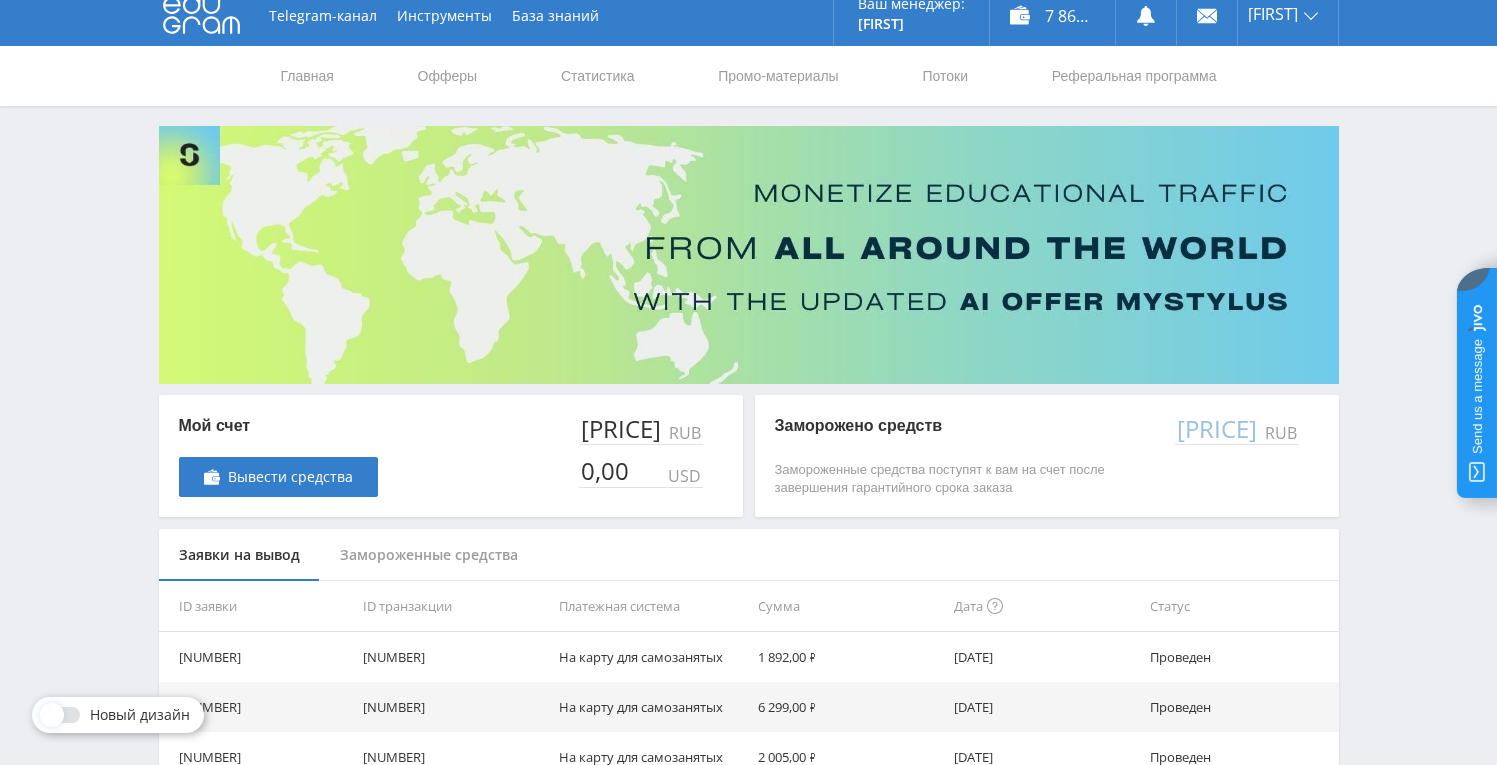 scroll, scrollTop: 0, scrollLeft: 0, axis: both 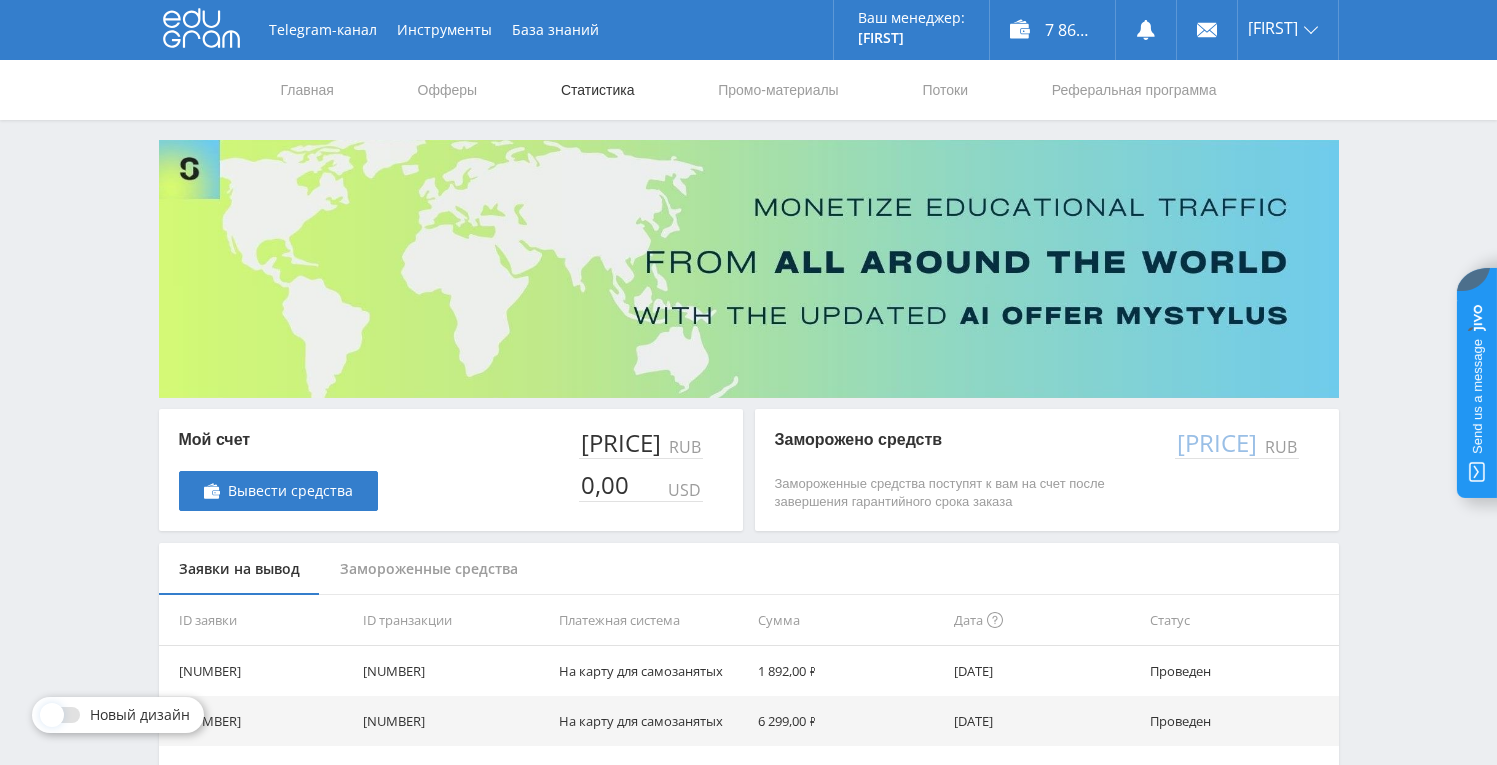 click on "Статистика" at bounding box center (598, 90) 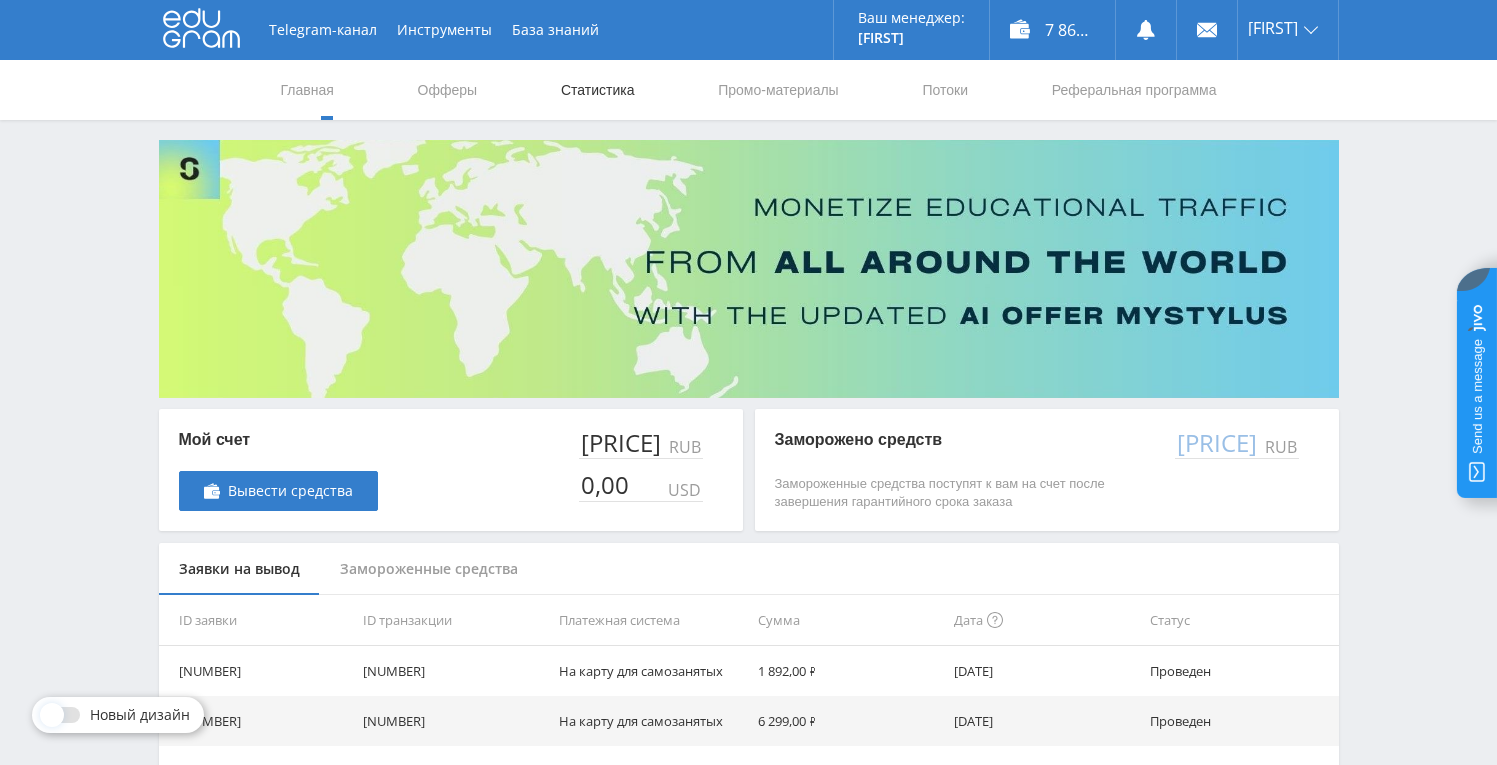 click on "Статистика" at bounding box center [598, 90] 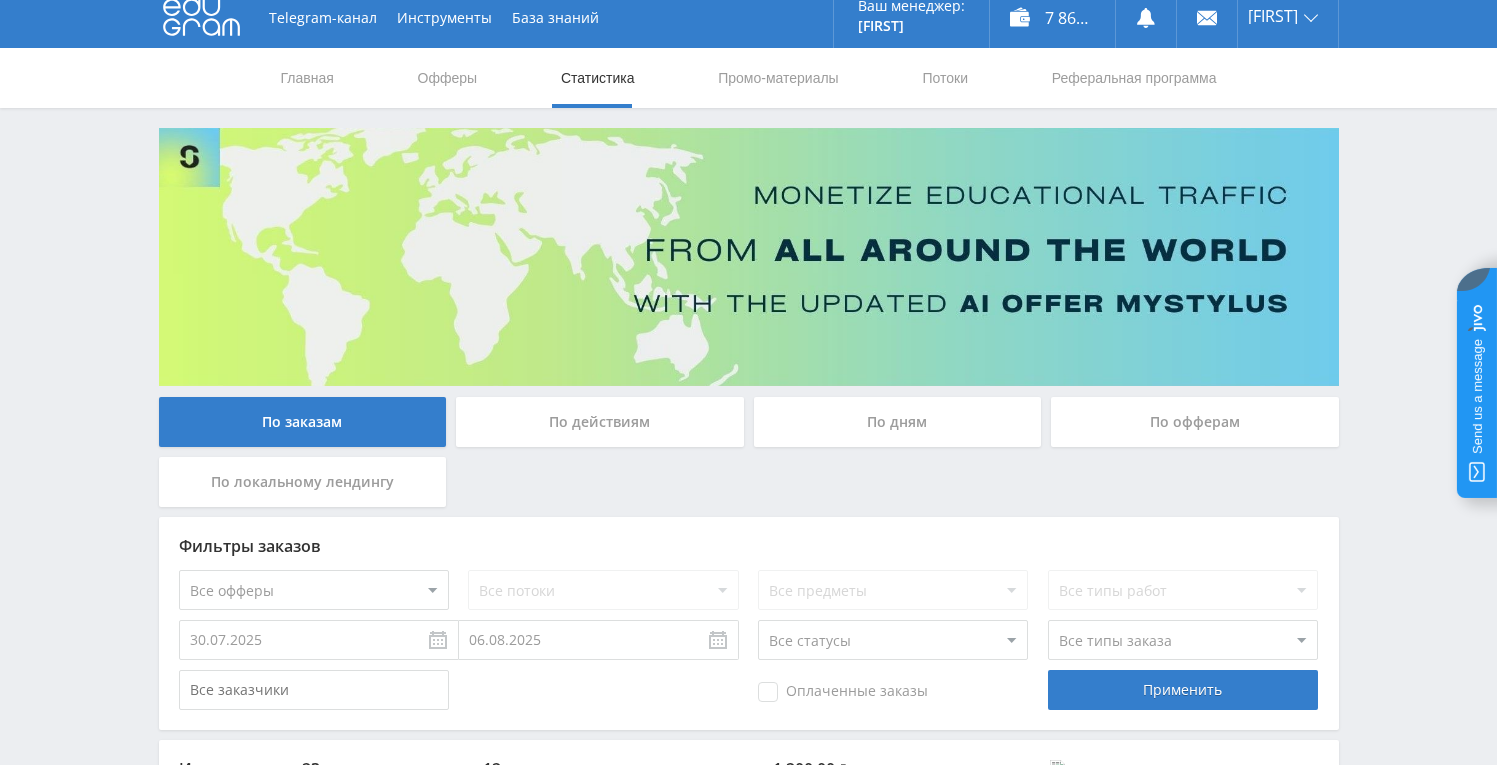 scroll, scrollTop: 0, scrollLeft: 0, axis: both 